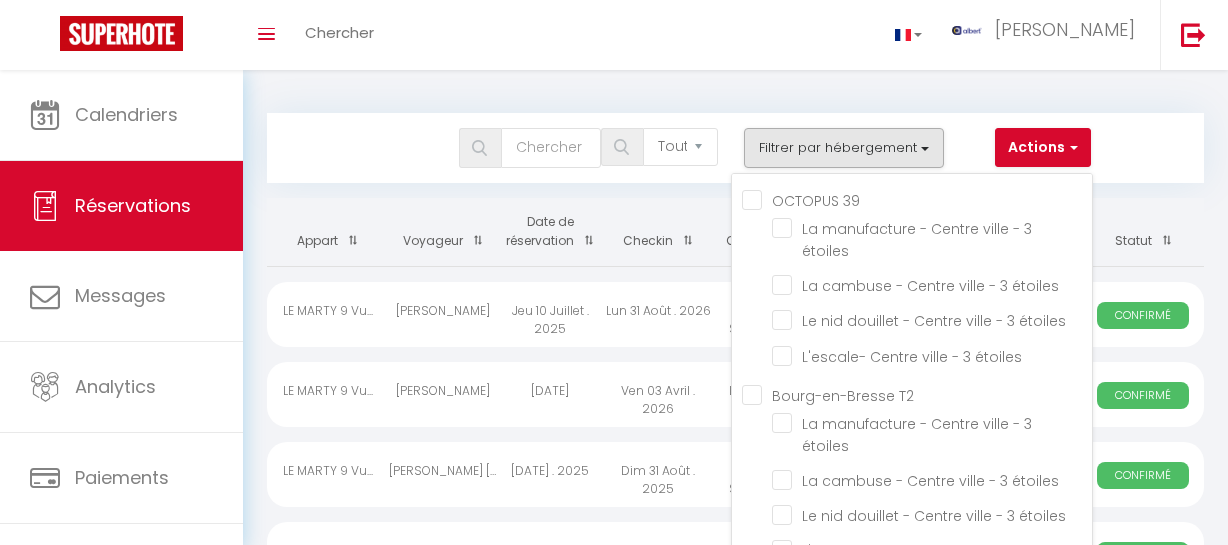 select on "not_cancelled" 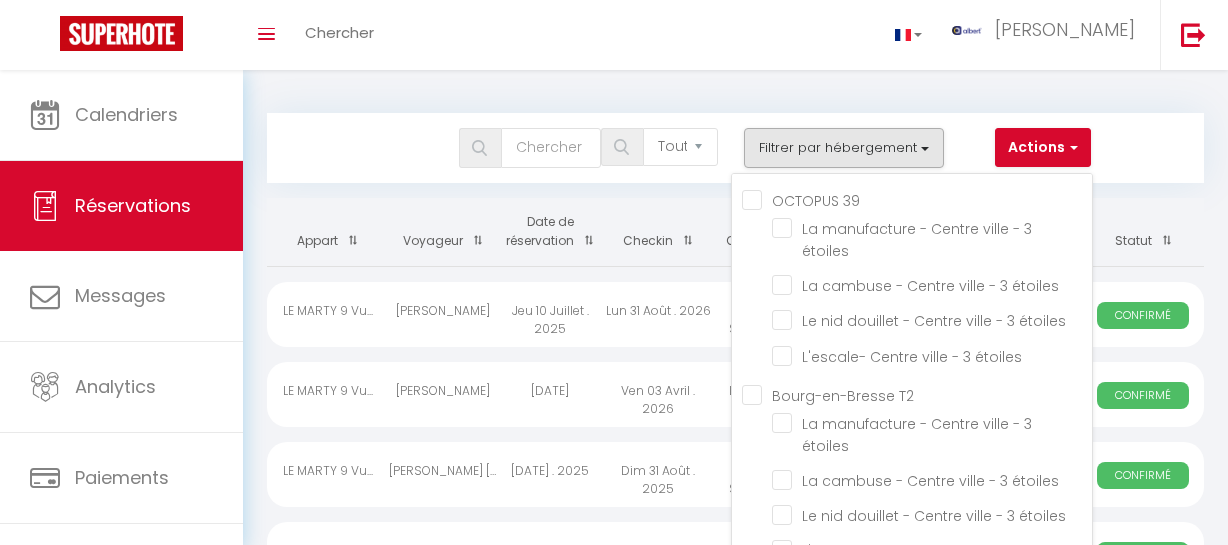 scroll, scrollTop: 0, scrollLeft: 0, axis: both 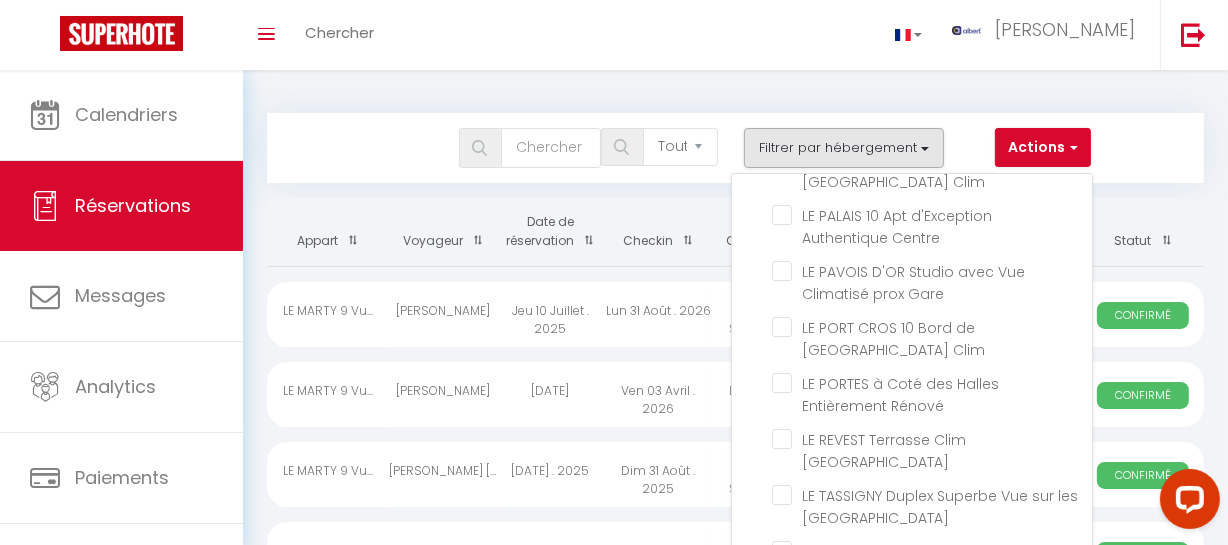 click on "LE MARTY 9 Vue Mer Loggia Climatisé Piscine Centre" at bounding box center (932, -345) 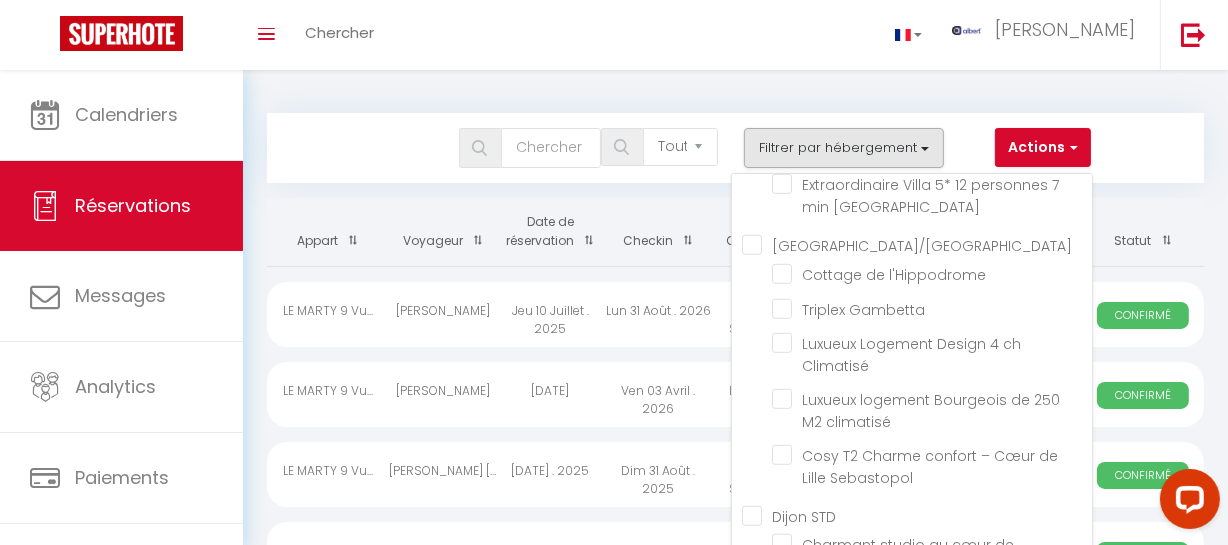 scroll, scrollTop: 4316, scrollLeft: 0, axis: vertical 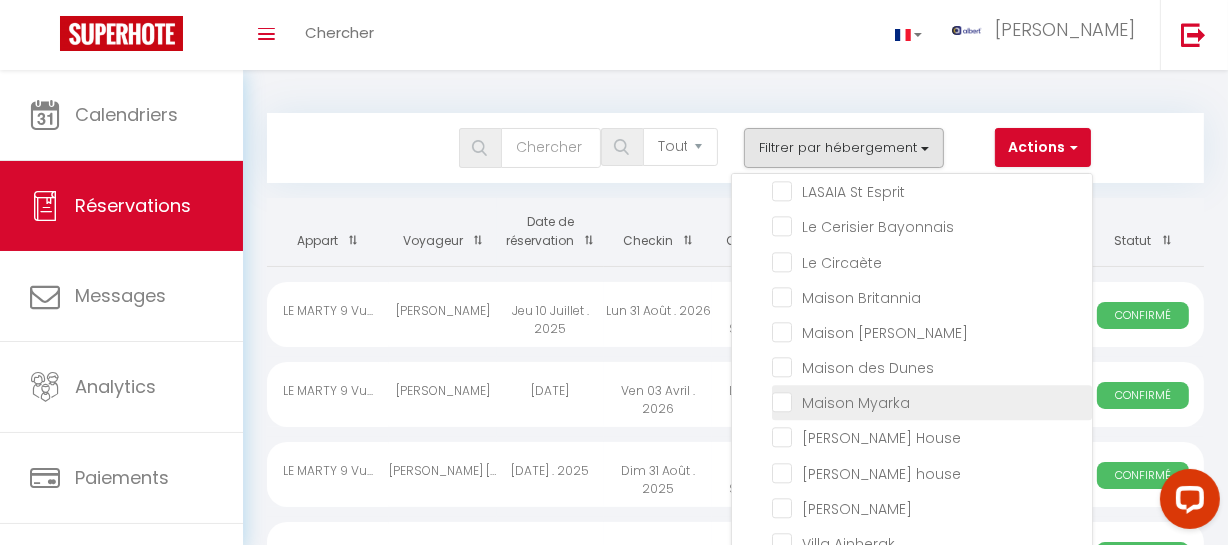 click on "Maison Myarka" at bounding box center [932, 401] 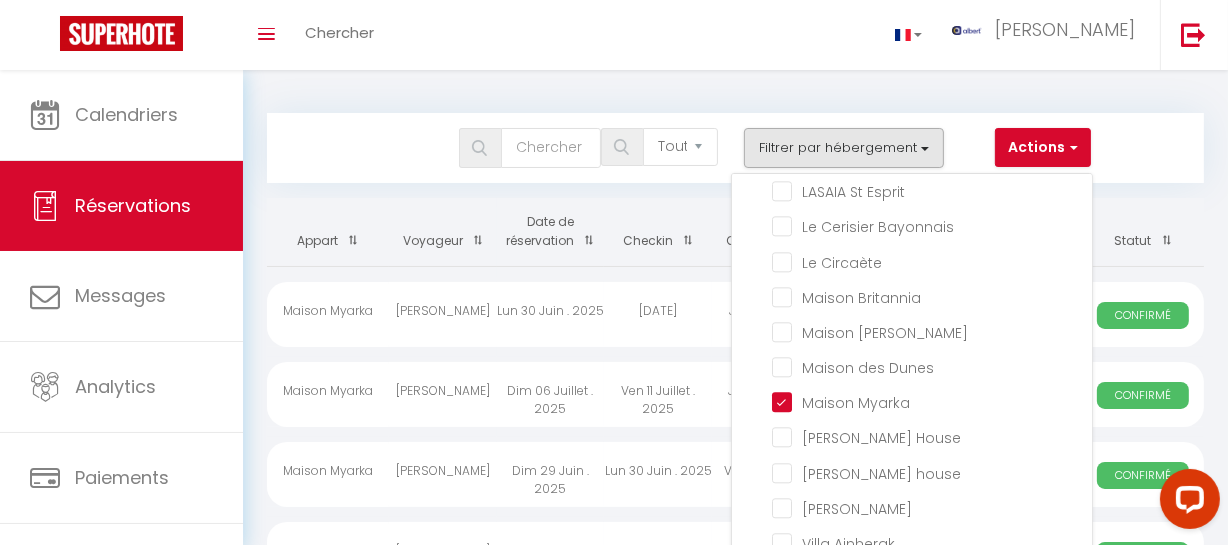 click on "Tous les statuts   Annulé   Confirmé   Non Confirmé   Tout sauf annulé   No Show   Request
Filtrer par hébergement
OCTOPUS 39
La manufacture - Centre ville - 3 étoiles
La cambuse - Centre ville - 3 étoiles
Le nid douillet - Centre ville - 3 étoiles
[GEOGRAPHIC_DATA]- Centre ville - 3 étoiles
[GEOGRAPHIC_DATA] ville - 3 étoiles
La cambuse - Centre ville - 3 étoiles
Le nid douillet - Centre ville - 3 étoiles
L'escale- Centre ville - 3 étoiles
SCI [PERSON_NAME]" at bounding box center (696, 148) 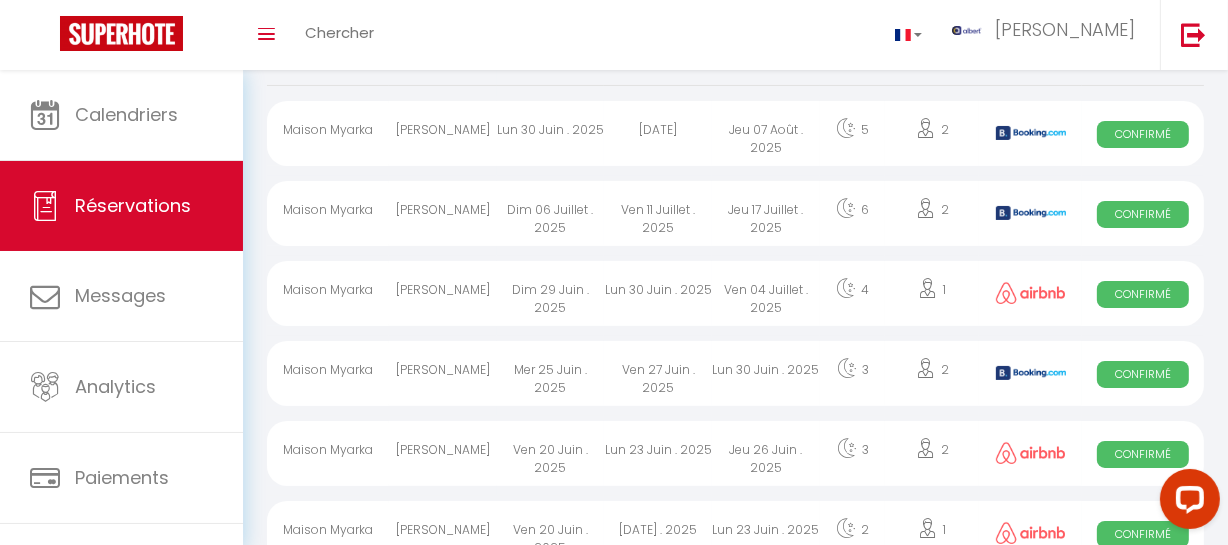 scroll, scrollTop: 90, scrollLeft: 0, axis: vertical 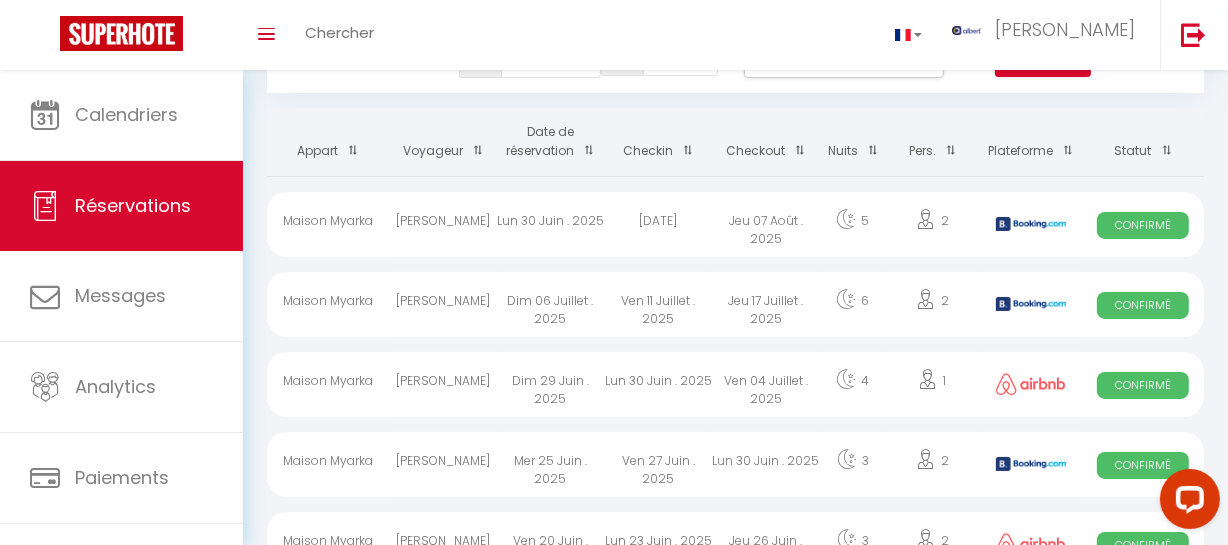 click on "[PERSON_NAME]" at bounding box center (443, 304) 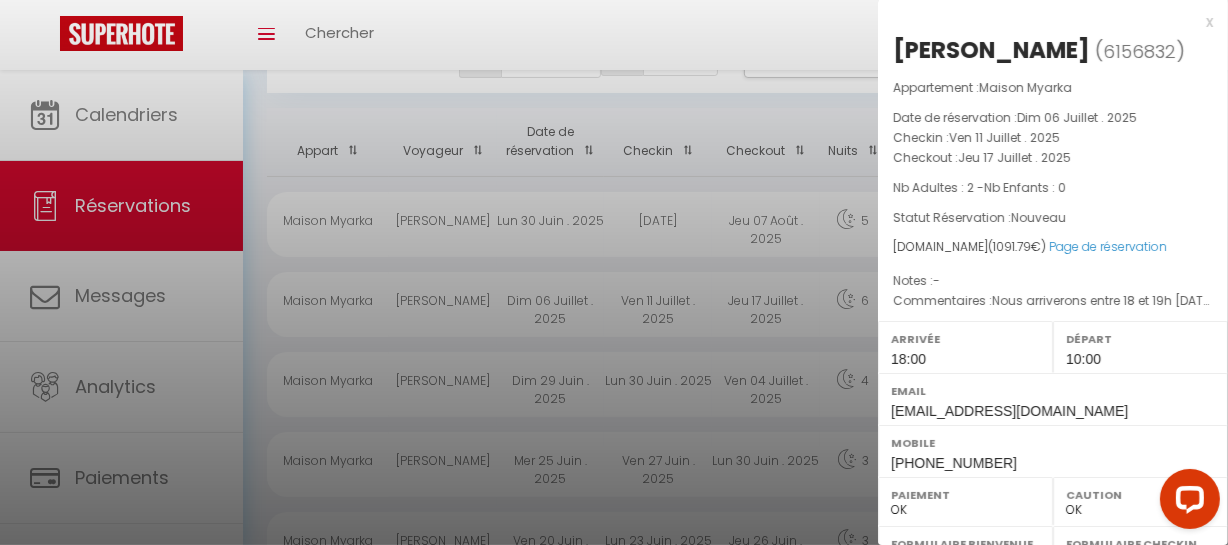 drag, startPoint x: 985, startPoint y: 47, endPoint x: 1066, endPoint y: 57, distance: 81.61495 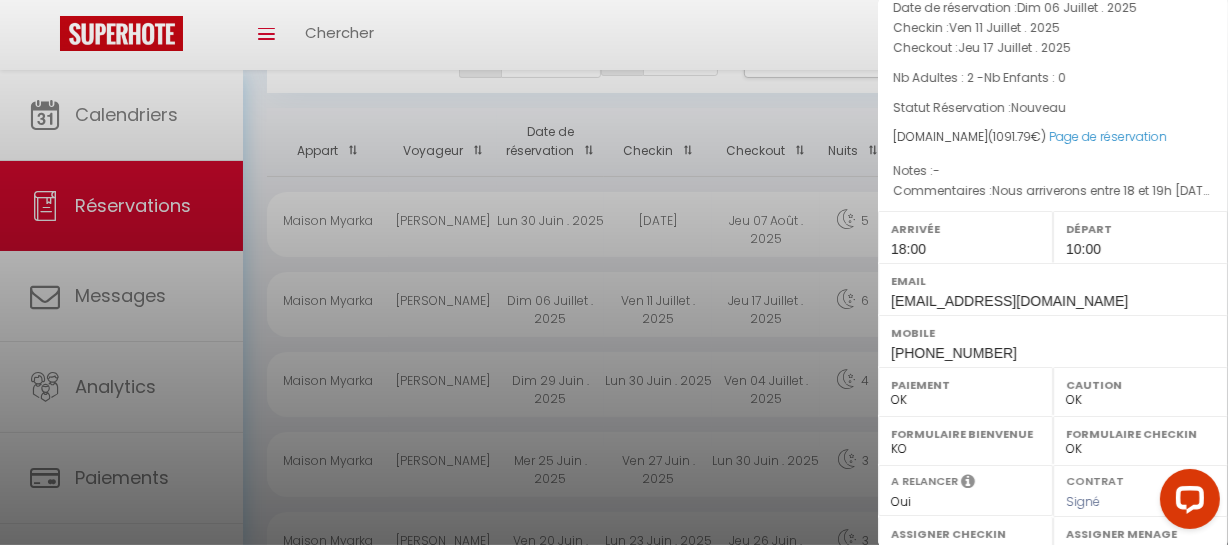 scroll, scrollTop: 0, scrollLeft: 0, axis: both 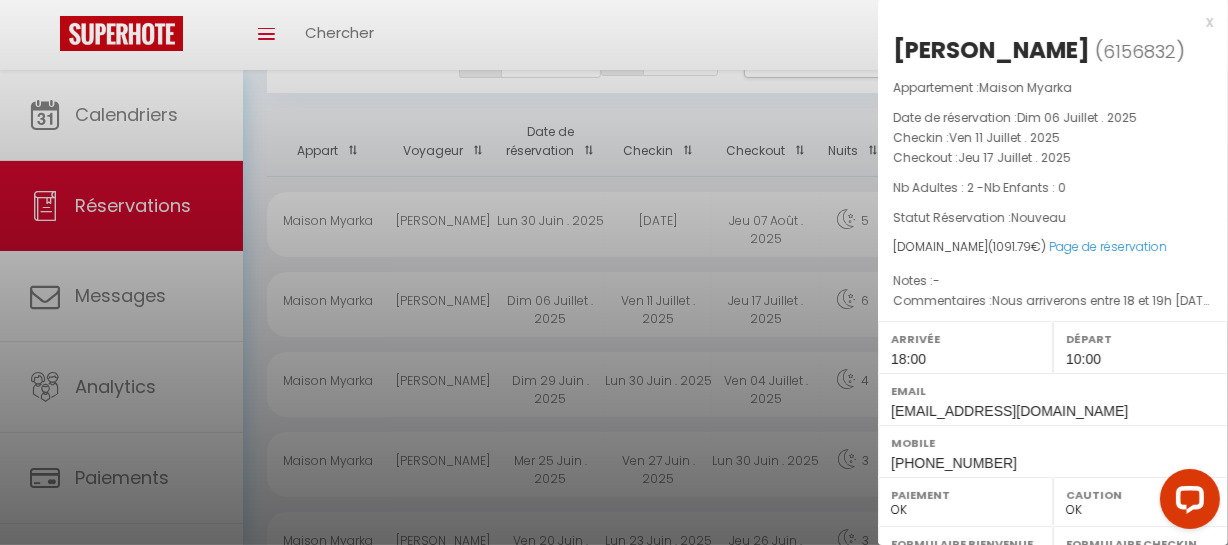 click on "[PERSON_NAME]" at bounding box center (991, 50) 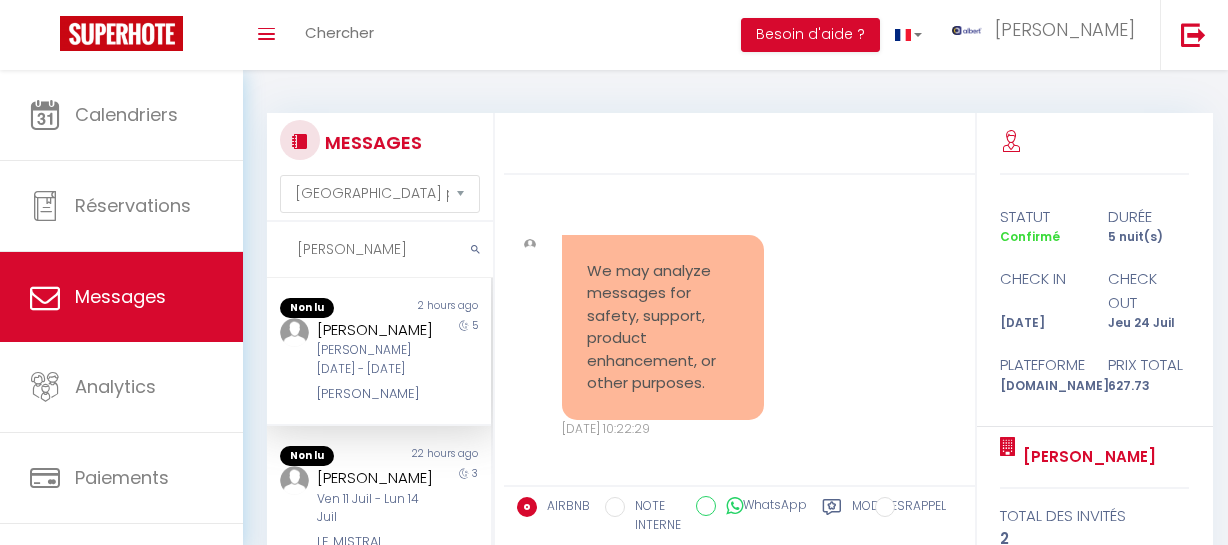 select on "message" 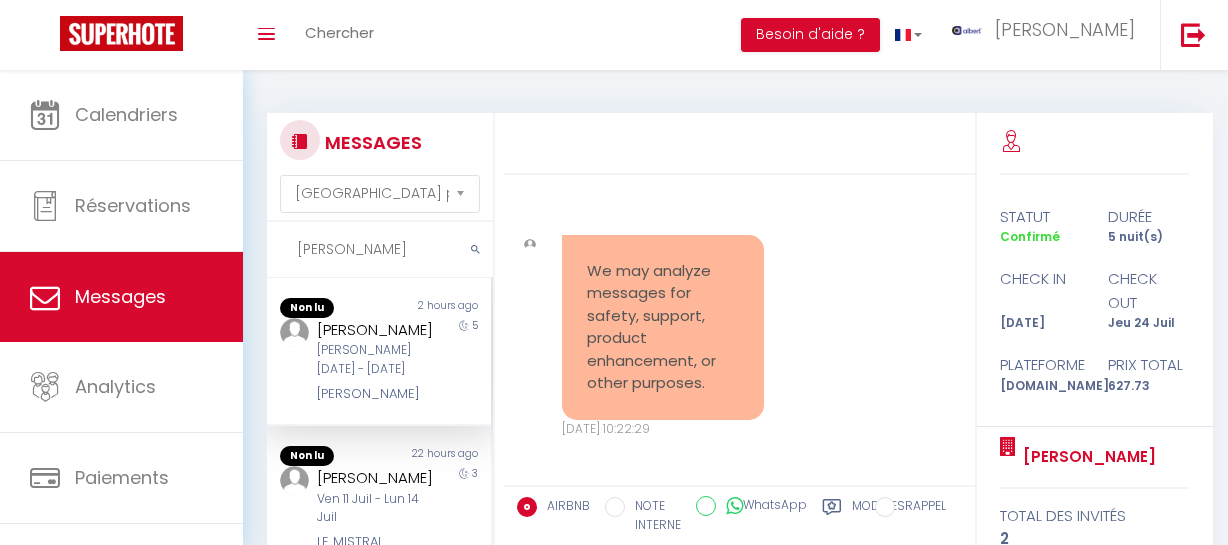 drag, startPoint x: 0, startPoint y: 0, endPoint x: 351, endPoint y: 236, distance: 422.96216 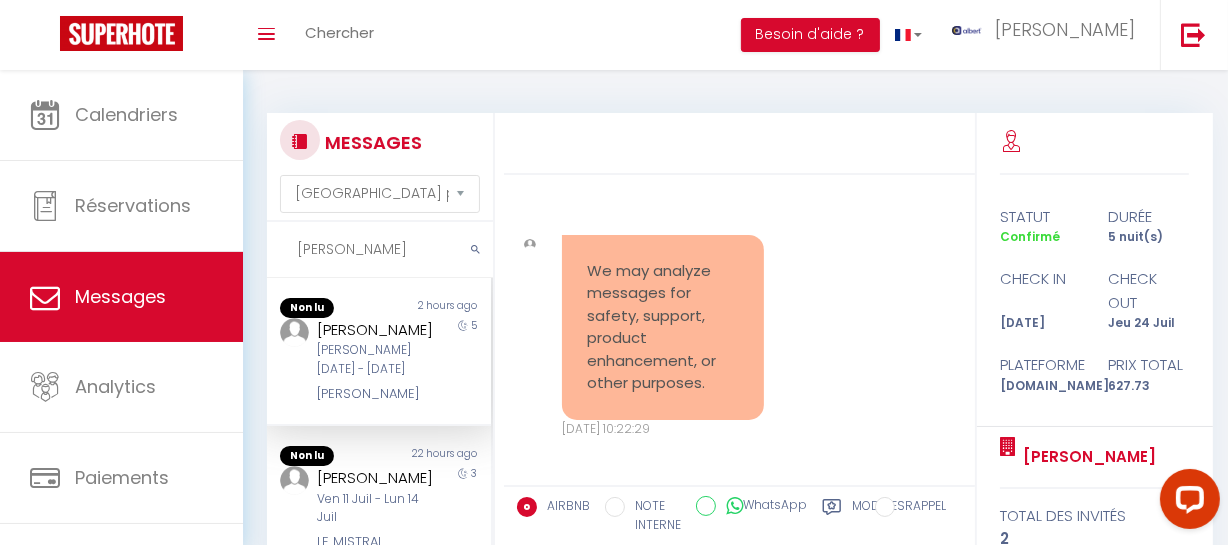 scroll, scrollTop: 0, scrollLeft: 0, axis: both 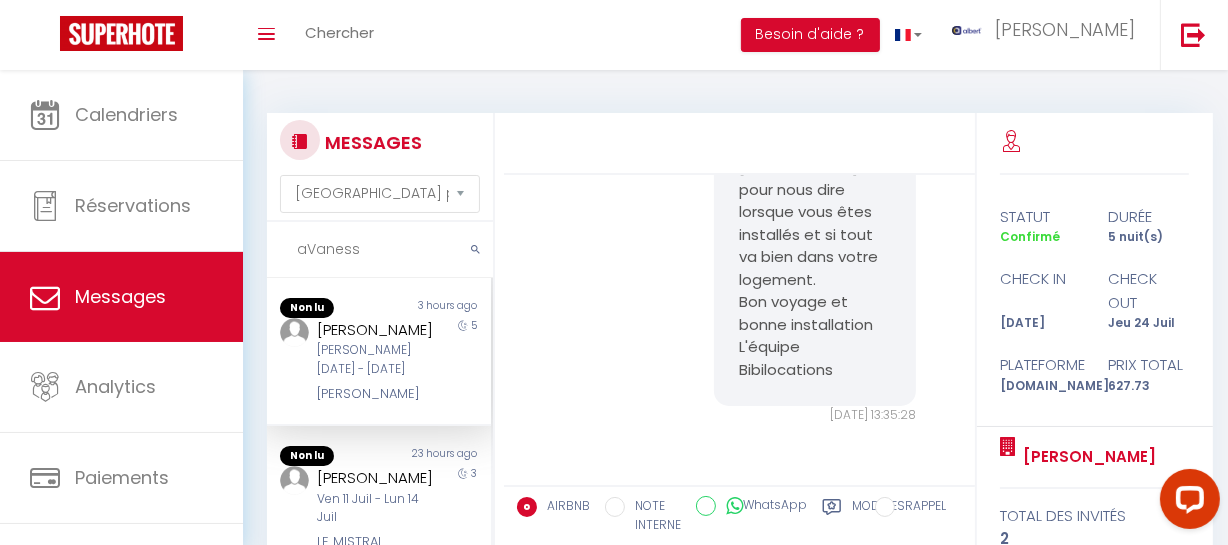 click on "aVaness" at bounding box center [380, 250] 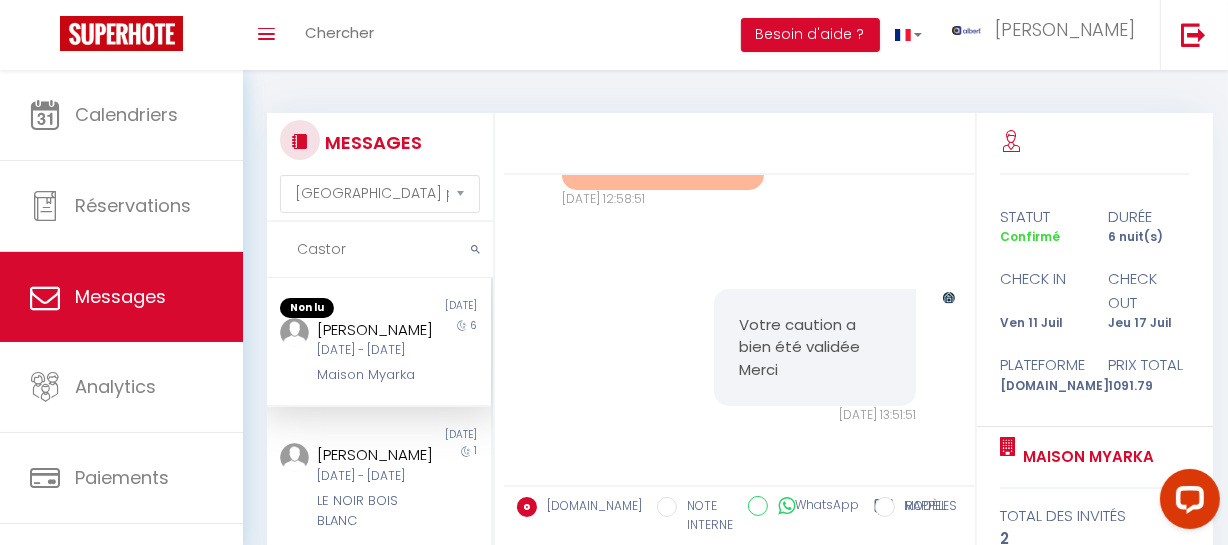 scroll, scrollTop: 6579, scrollLeft: 0, axis: vertical 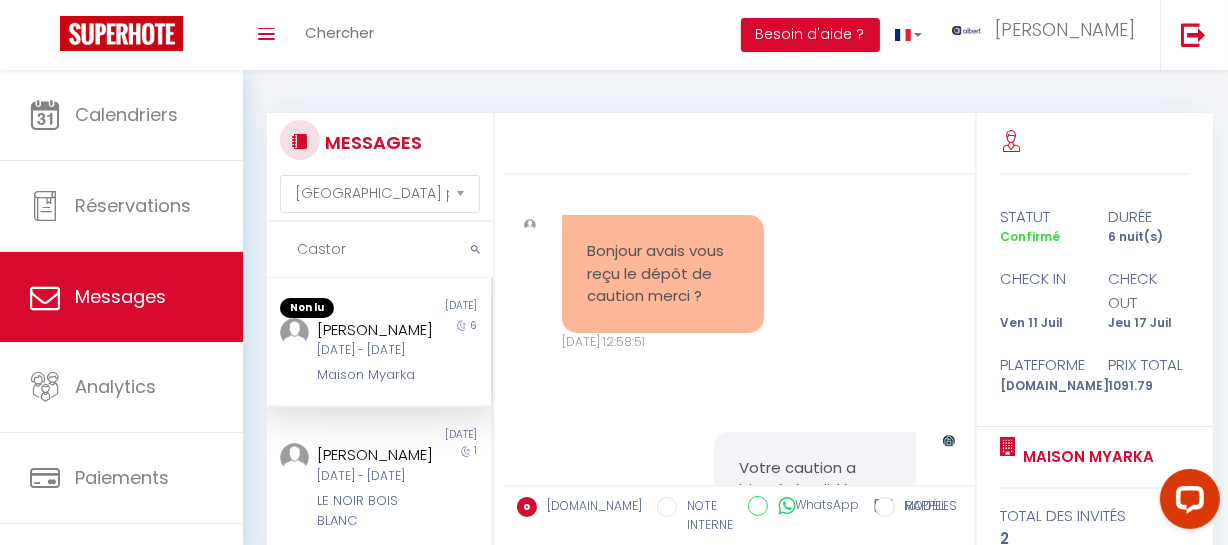 drag, startPoint x: 812, startPoint y: 397, endPoint x: 730, endPoint y: 349, distance: 95.015785 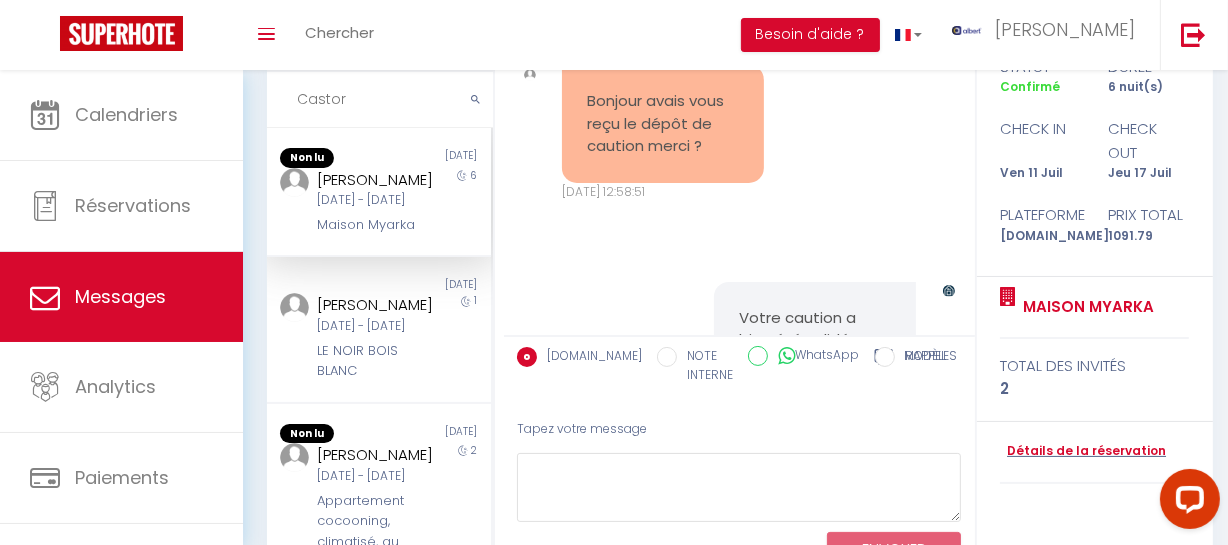 scroll, scrollTop: 181, scrollLeft: 0, axis: vertical 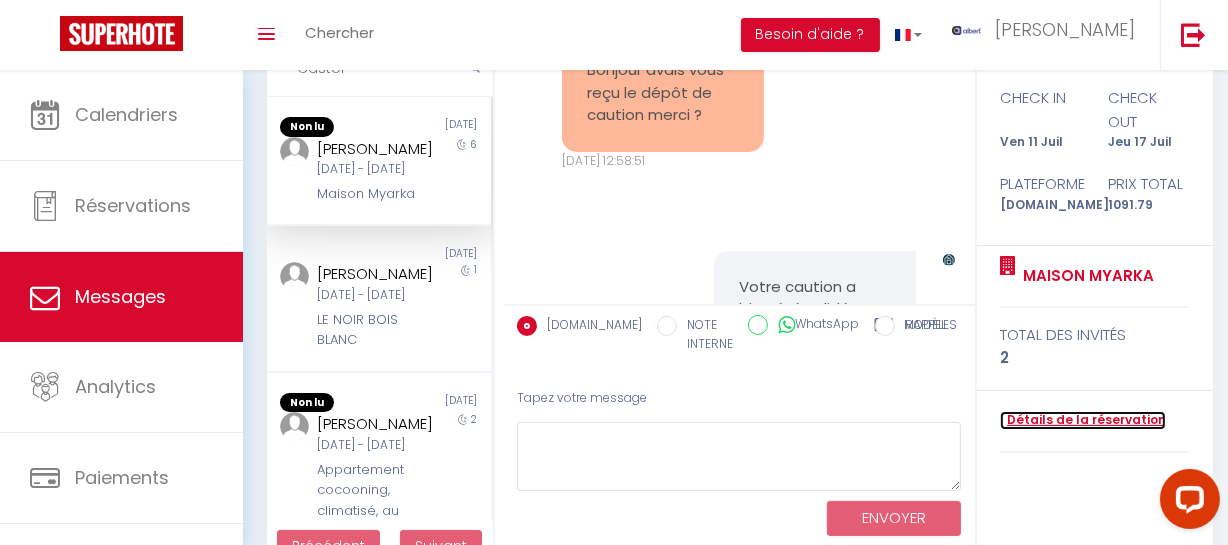 click on "Détails de la réservation" at bounding box center [1083, 420] 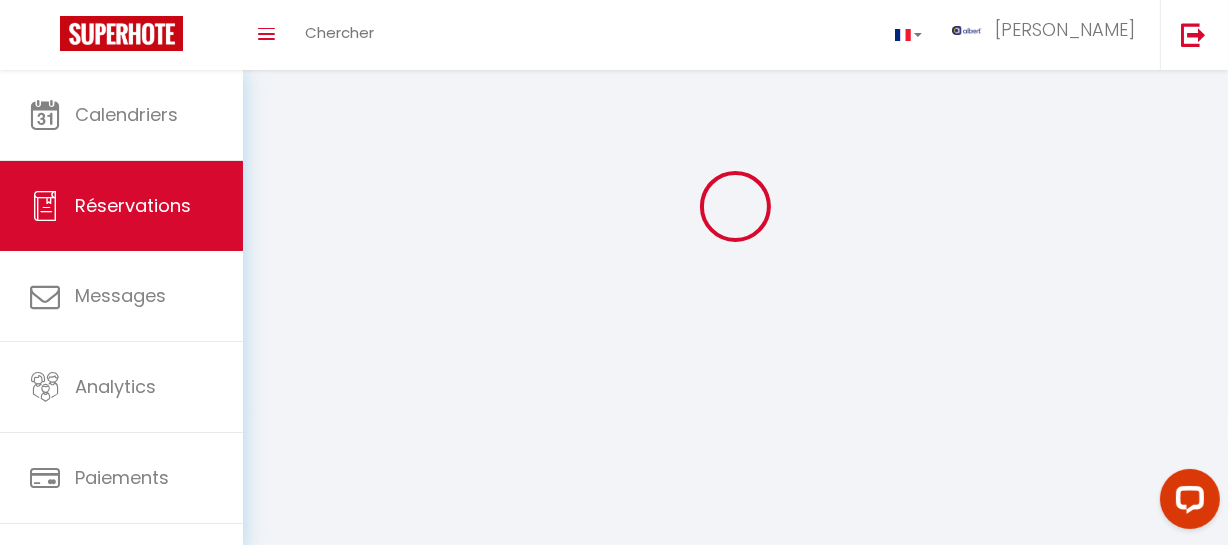 scroll, scrollTop: 0, scrollLeft: 0, axis: both 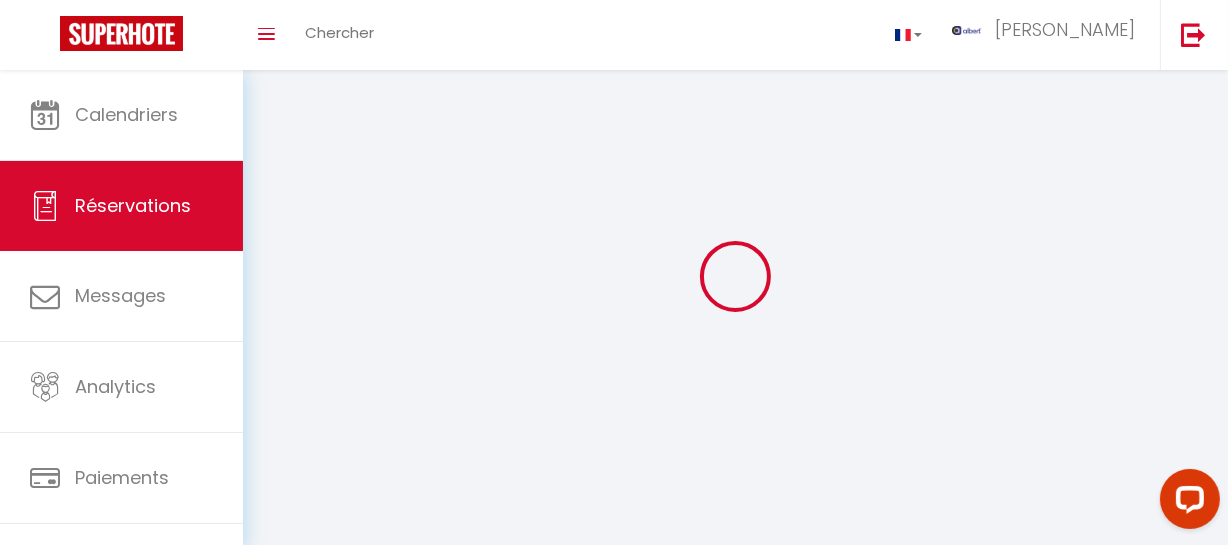 select 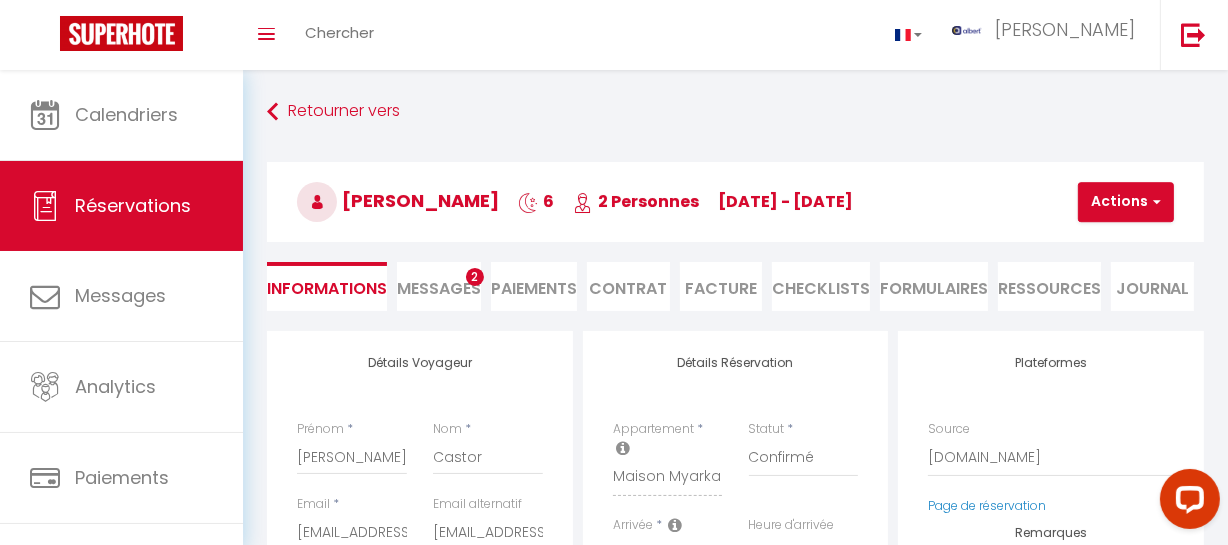 select 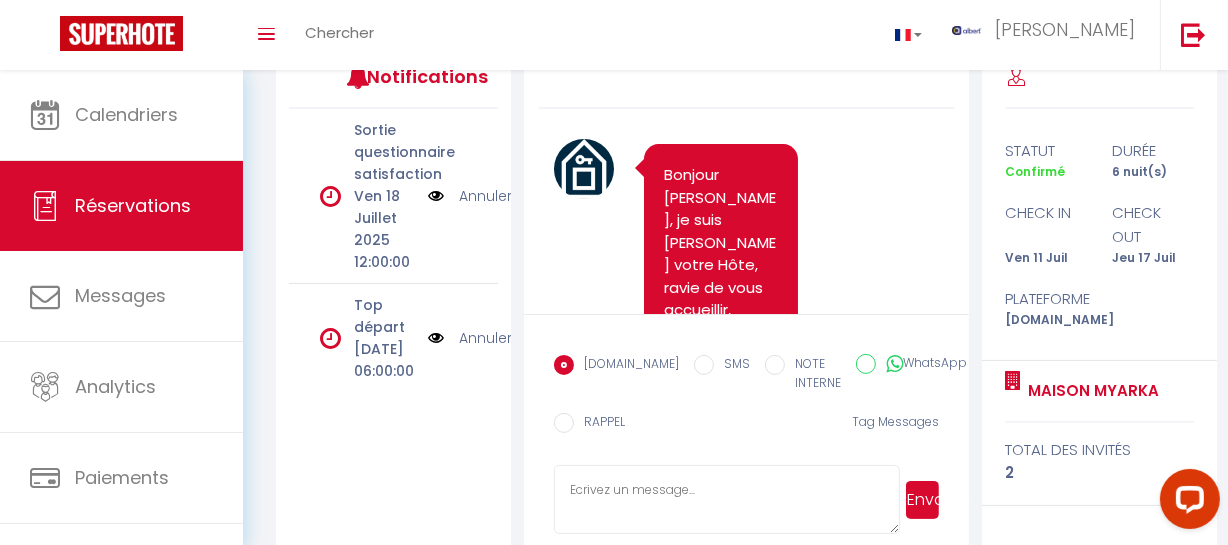 scroll, scrollTop: 311, scrollLeft: 0, axis: vertical 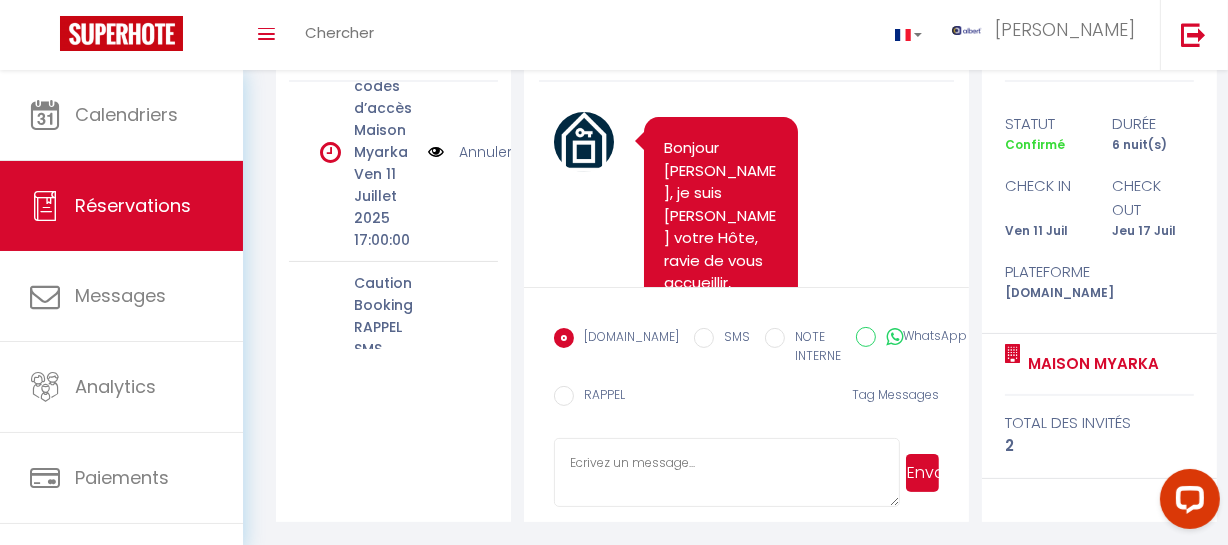 click at bounding box center (436, 152) 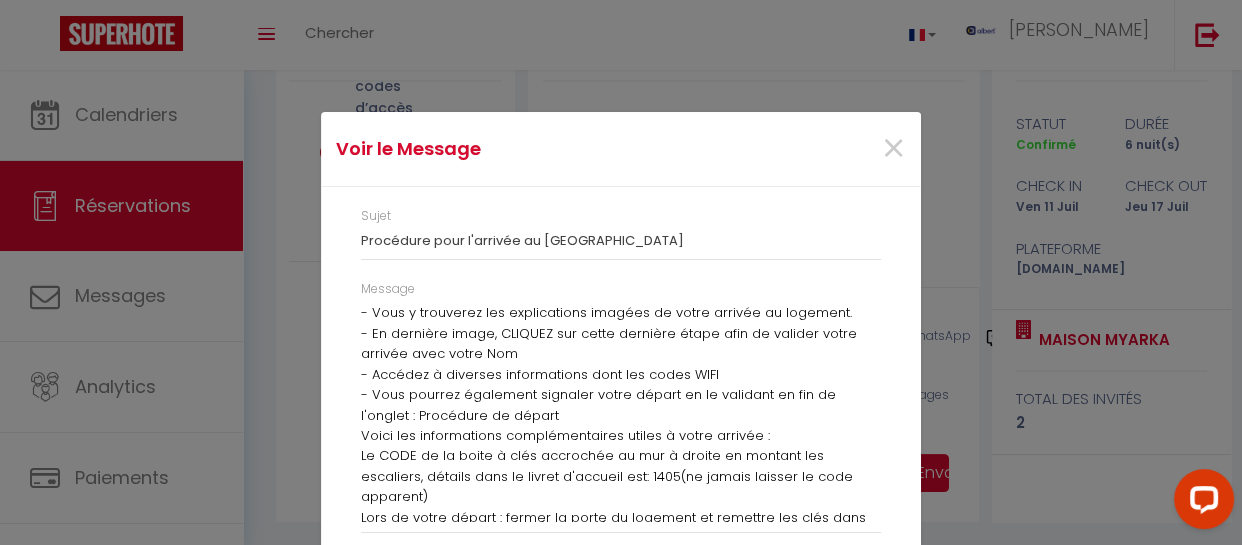 scroll, scrollTop: 191, scrollLeft: 0, axis: vertical 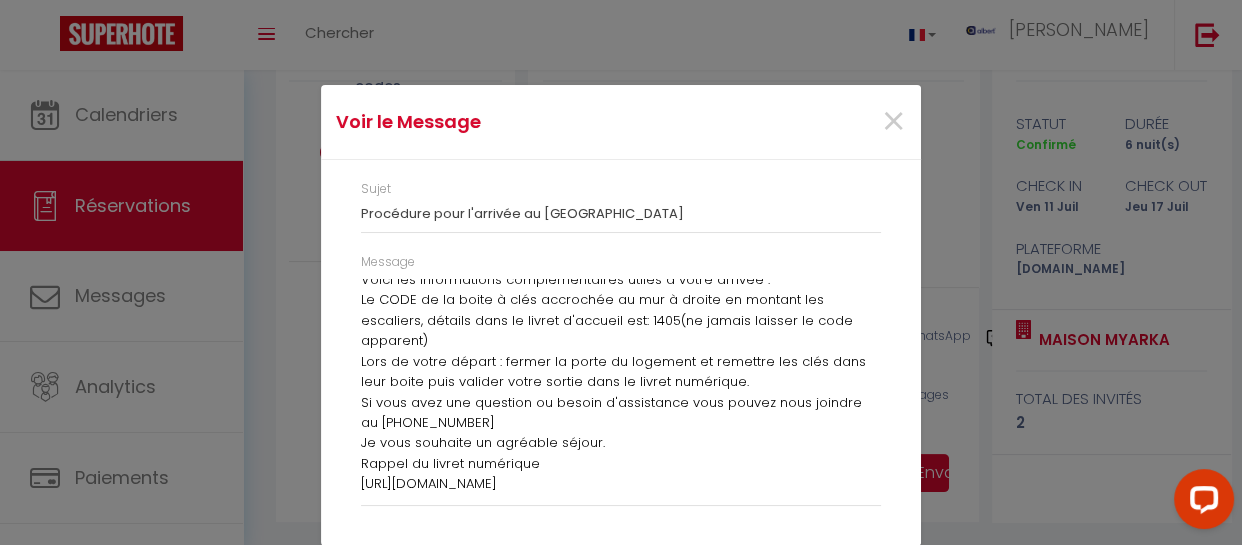 drag, startPoint x: 351, startPoint y: 317, endPoint x: 667, endPoint y: 511, distance: 370.79913 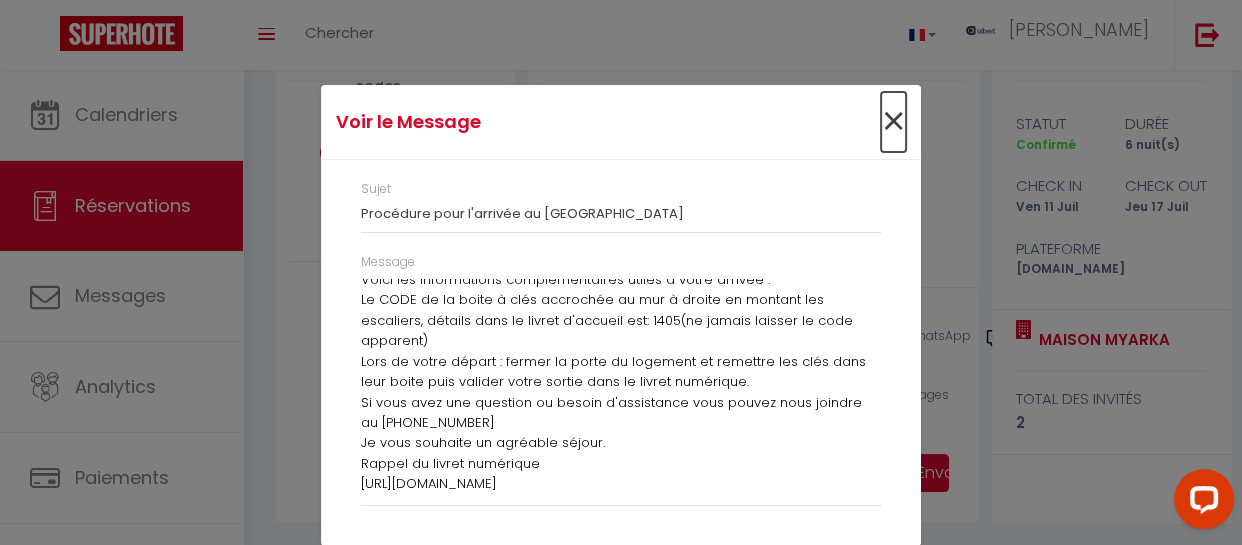 click on "×" at bounding box center (893, 122) 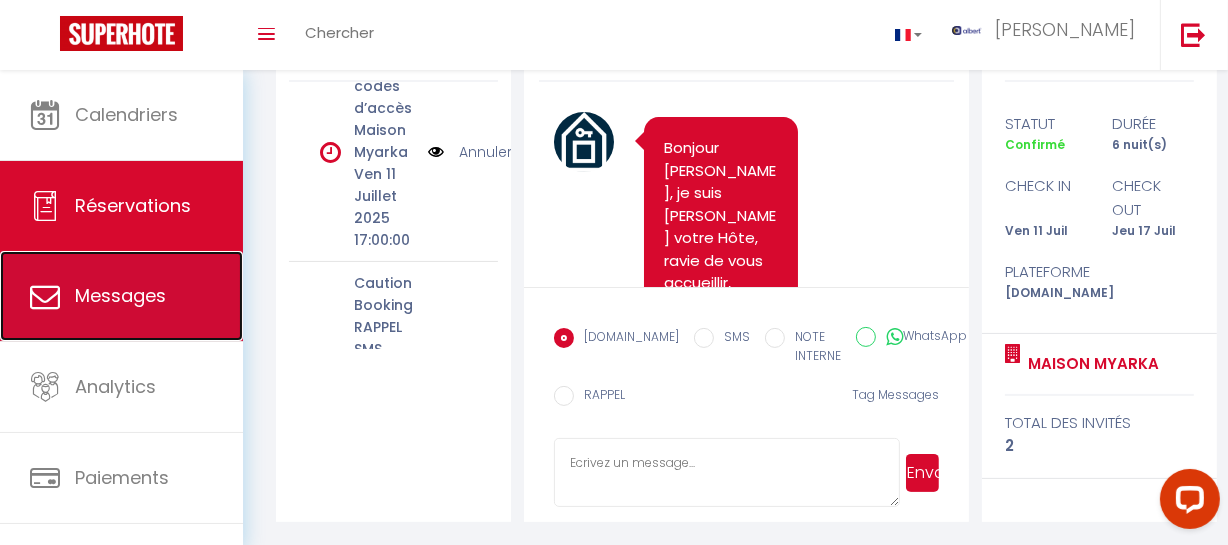 click on "Messages" at bounding box center (120, 295) 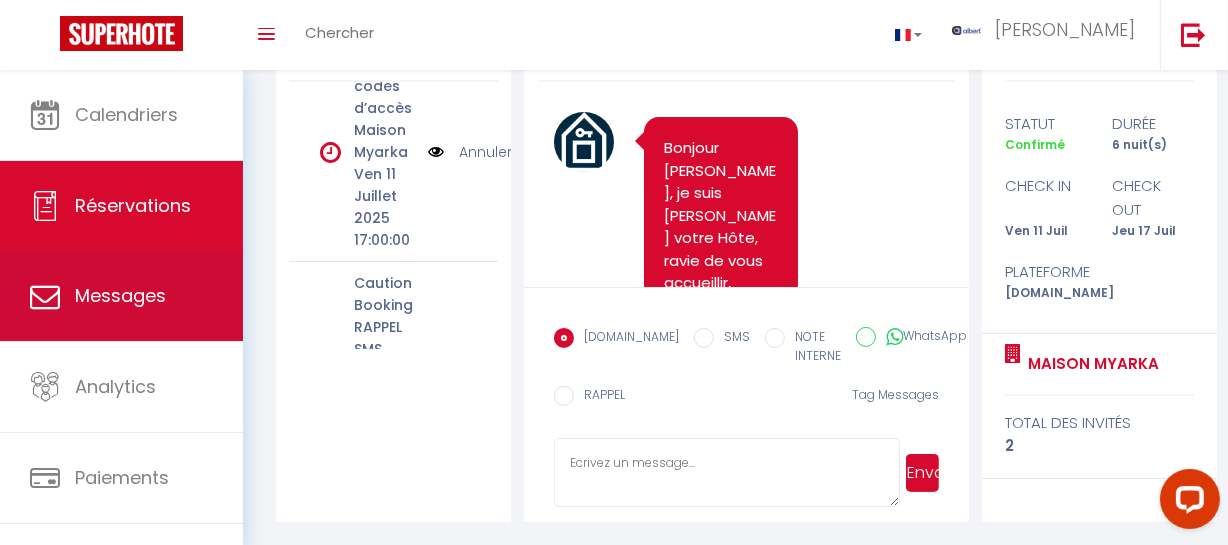 select on "message" 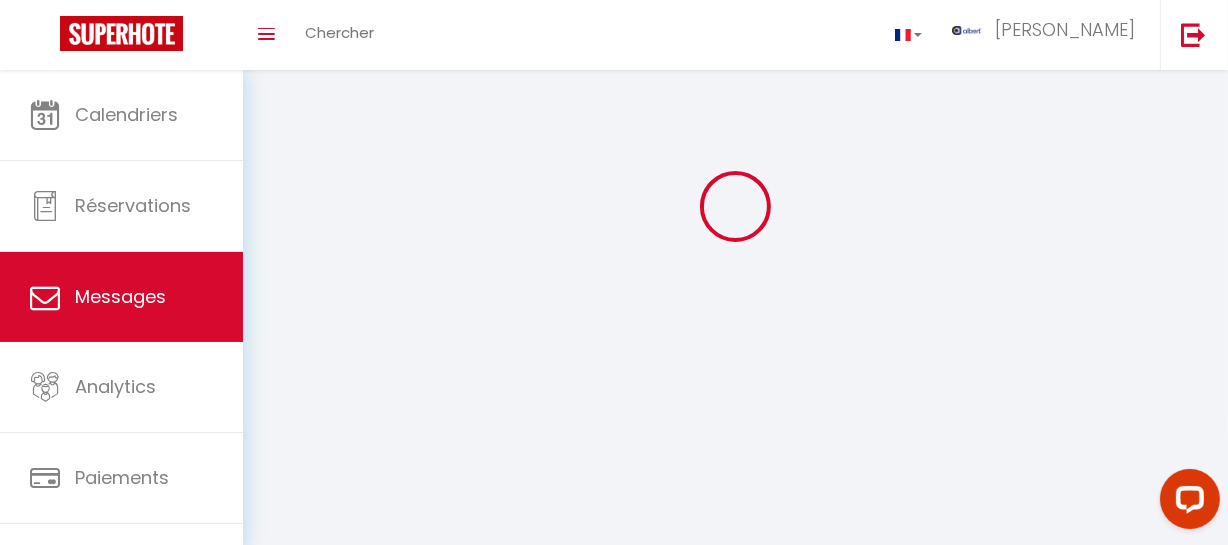 scroll, scrollTop: 0, scrollLeft: 0, axis: both 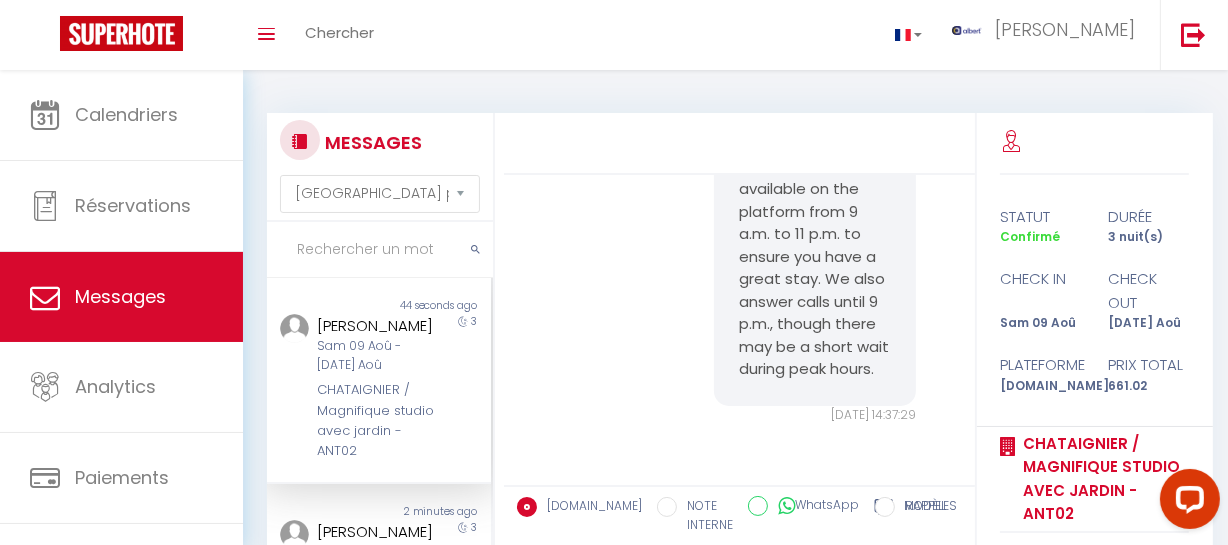 click at bounding box center (380, 250) 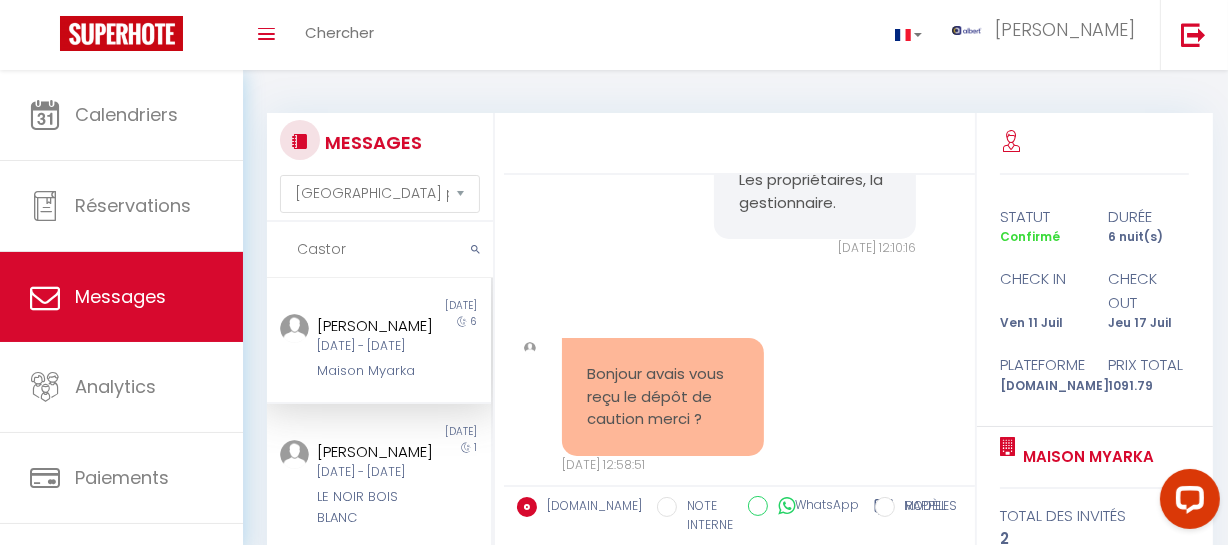 scroll, scrollTop: 6033, scrollLeft: 0, axis: vertical 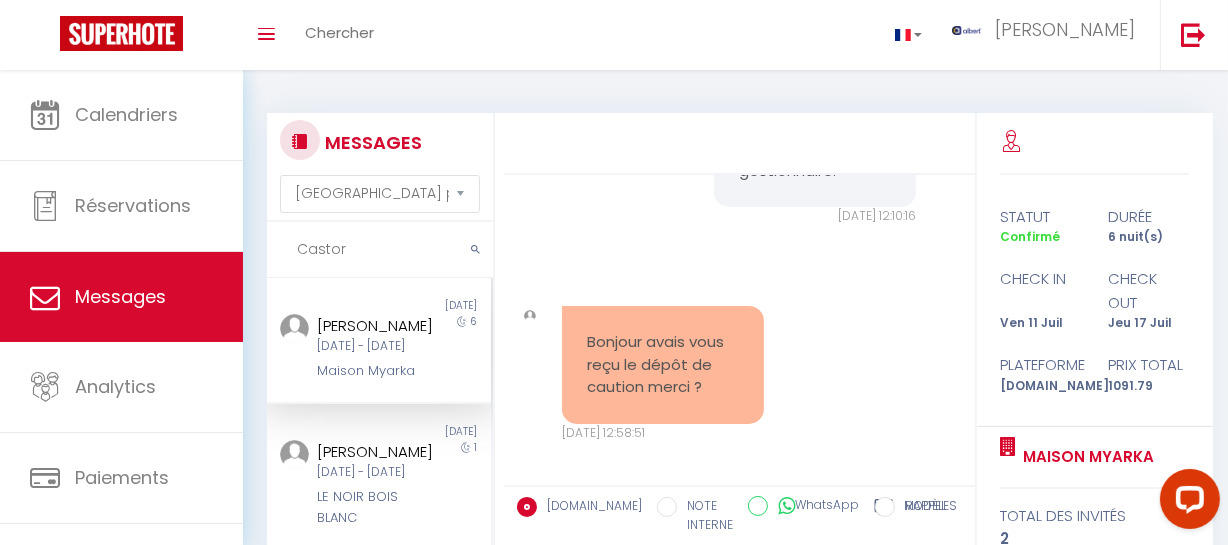 drag, startPoint x: 352, startPoint y: 257, endPoint x: 270, endPoint y: 255, distance: 82.02438 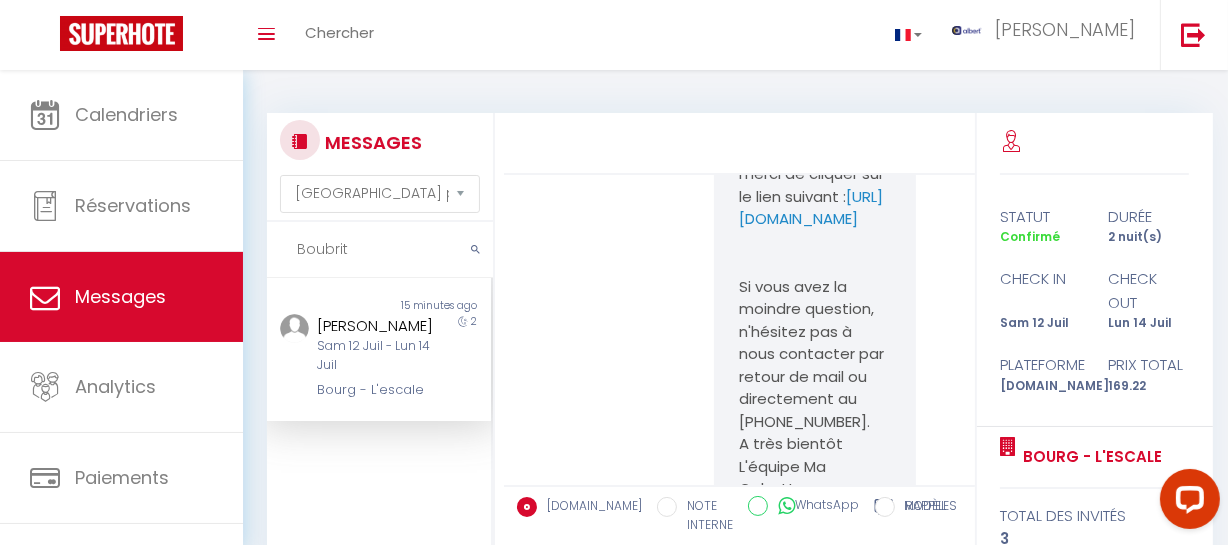 scroll, scrollTop: 8098, scrollLeft: 0, axis: vertical 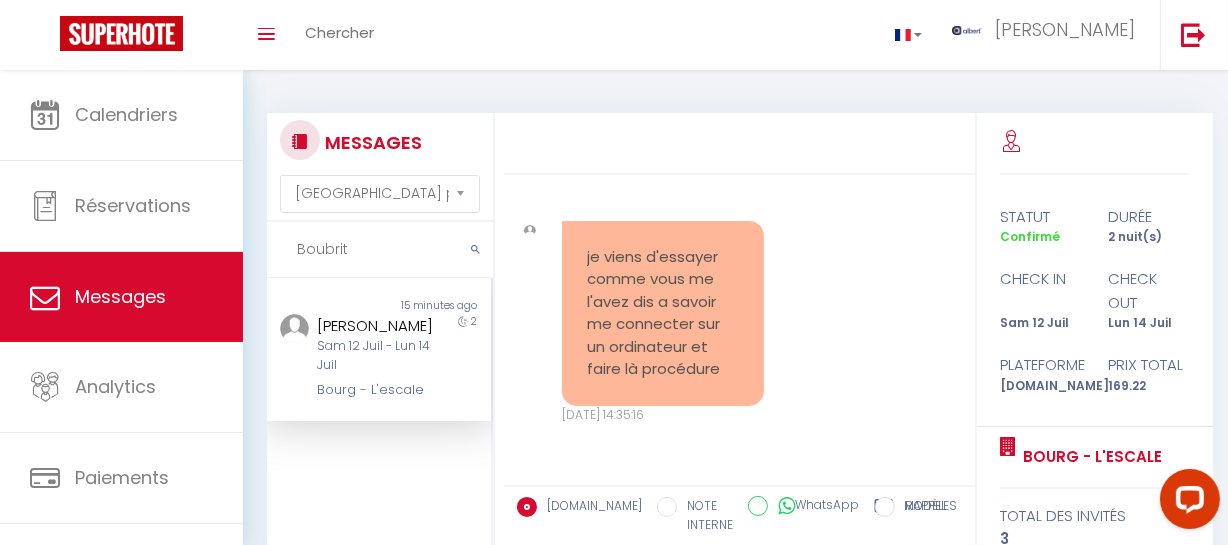 type on "Boubrit" 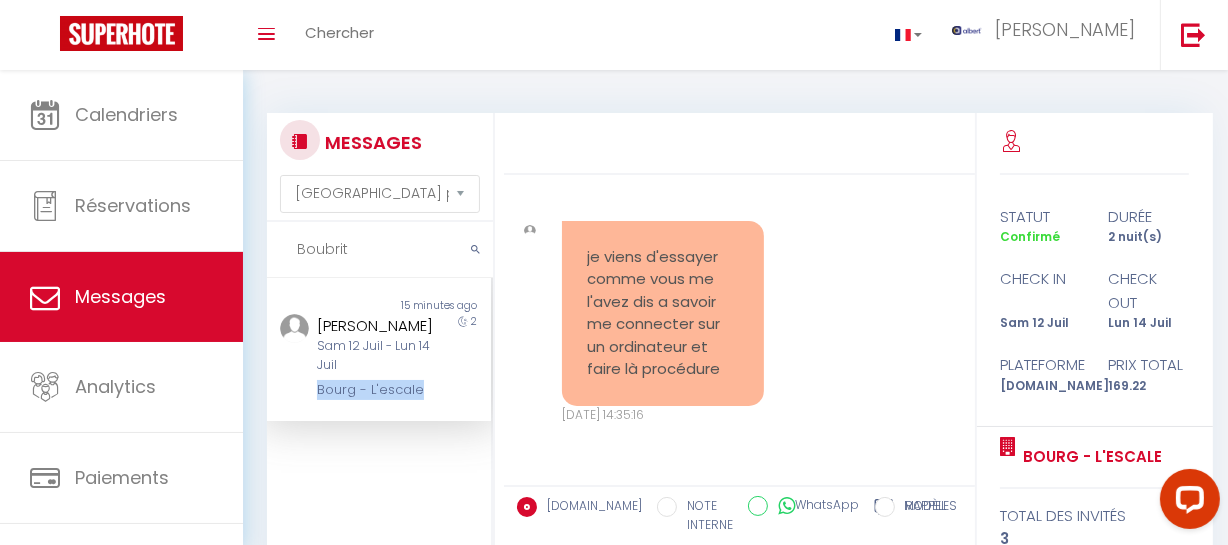 drag, startPoint x: 428, startPoint y: 393, endPoint x: 310, endPoint y: 390, distance: 118.03813 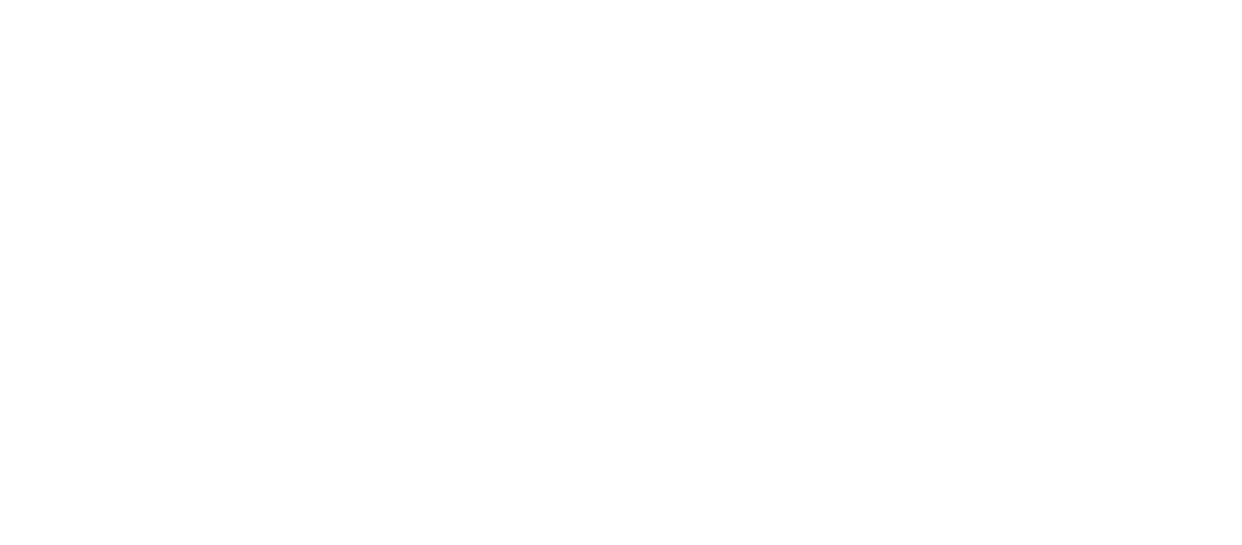 scroll, scrollTop: 0, scrollLeft: 0, axis: both 